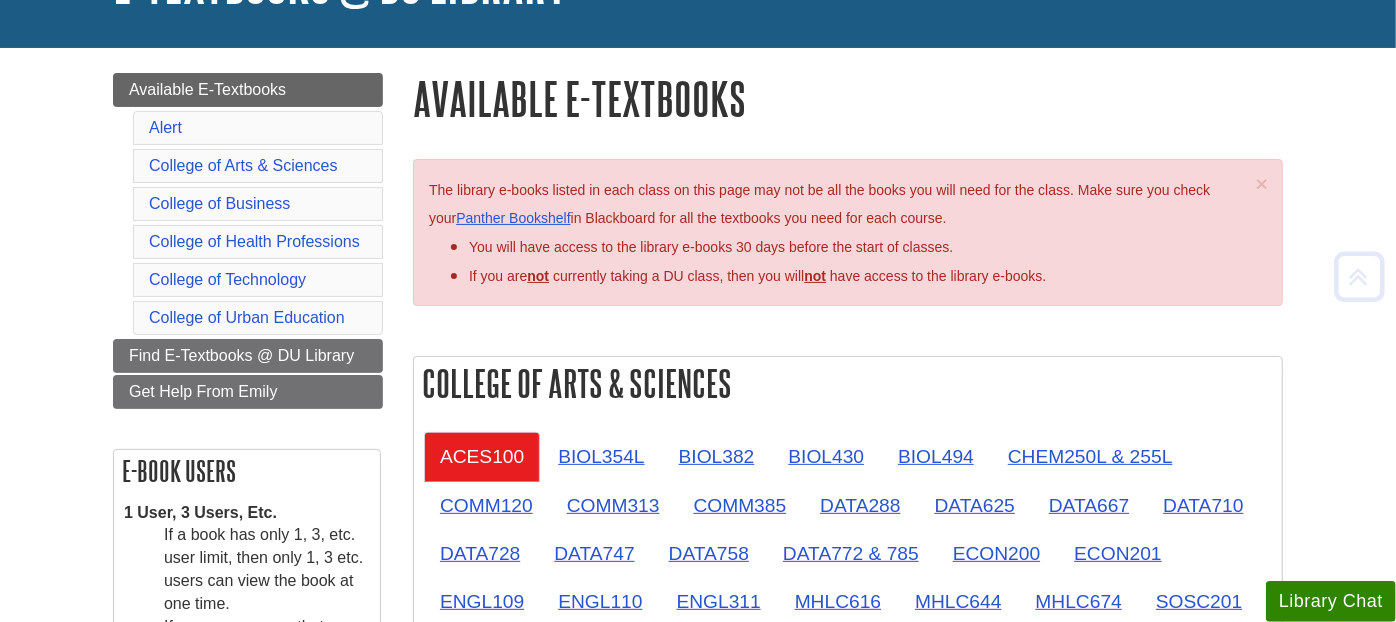 scroll, scrollTop: 333, scrollLeft: 0, axis: vertical 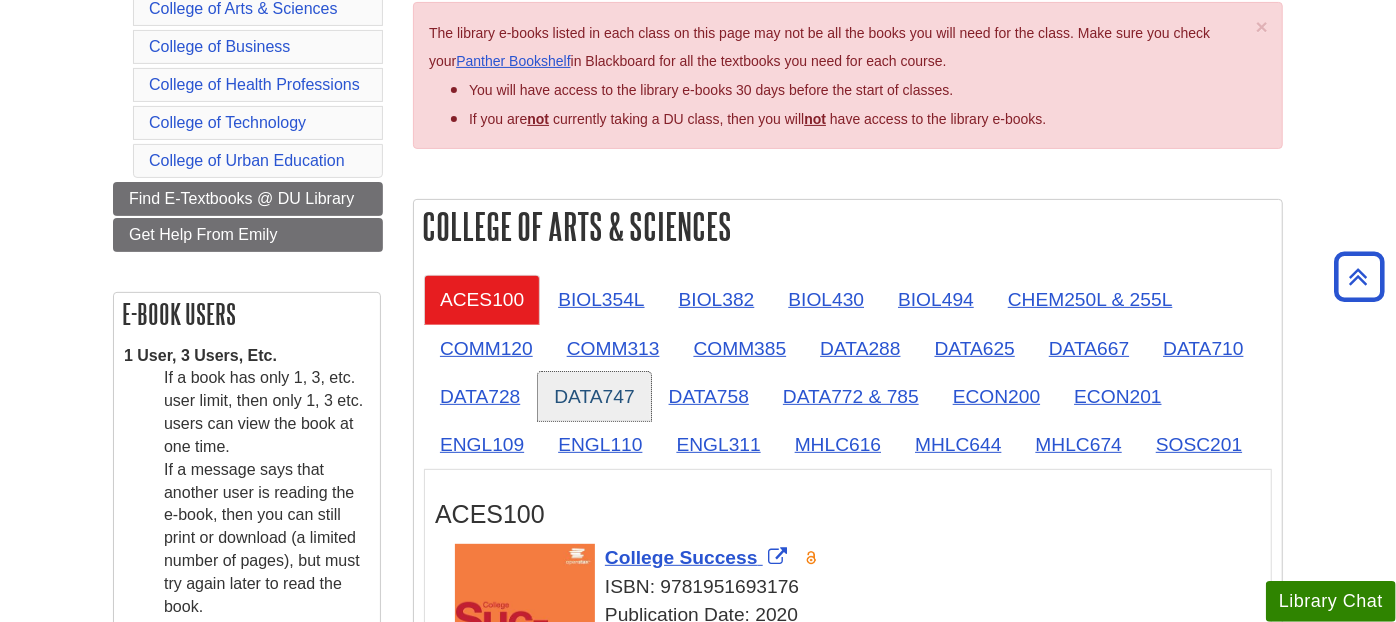 click on "DATA747" at bounding box center [594, 396] 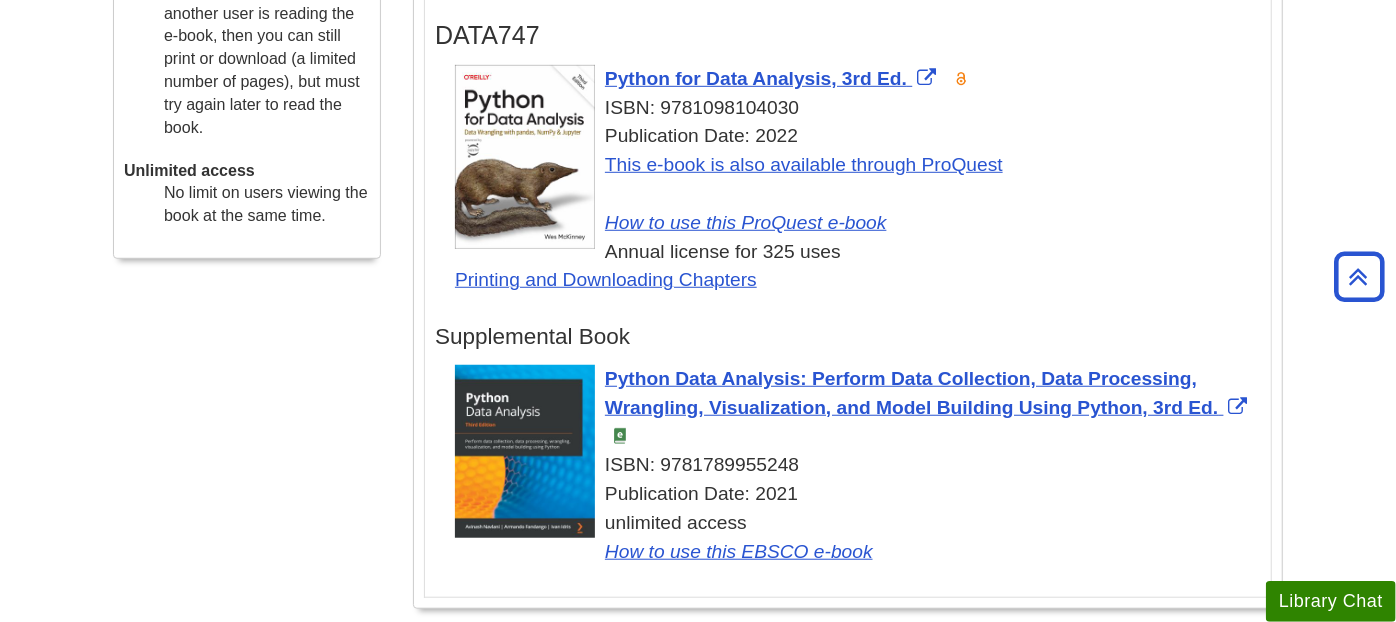 scroll, scrollTop: 777, scrollLeft: 0, axis: vertical 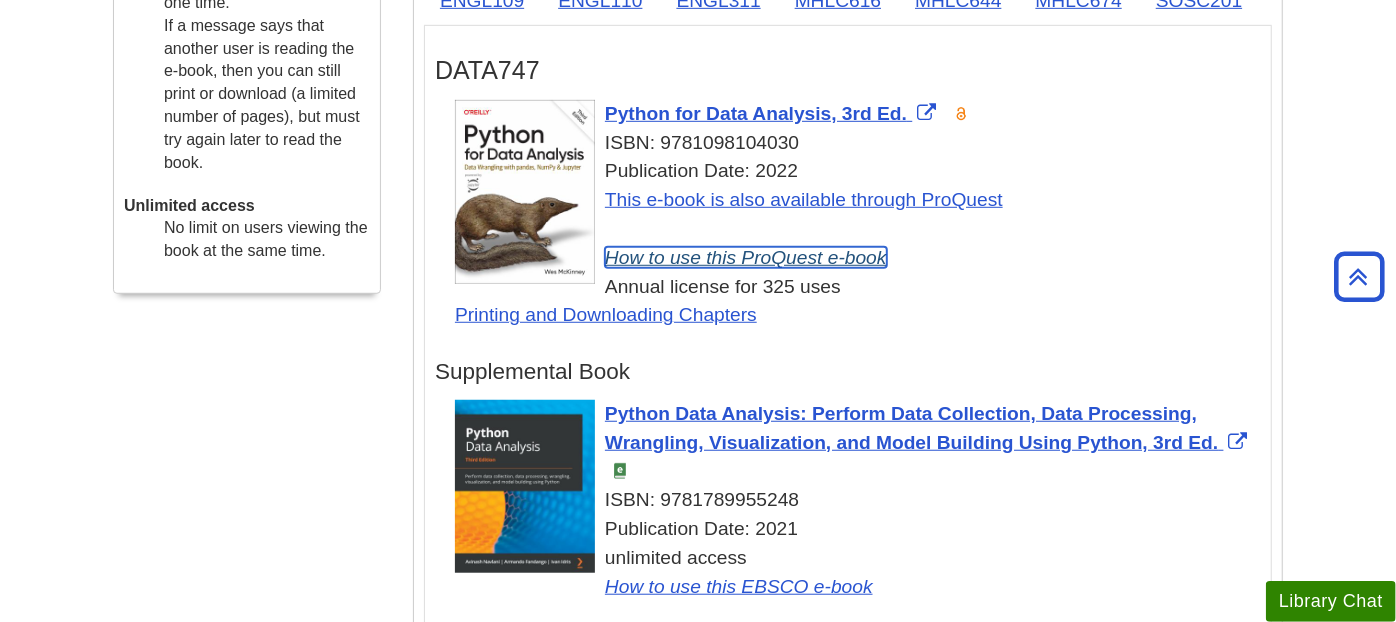 click on "How to use this ProQuest e-book" at bounding box center (746, 257) 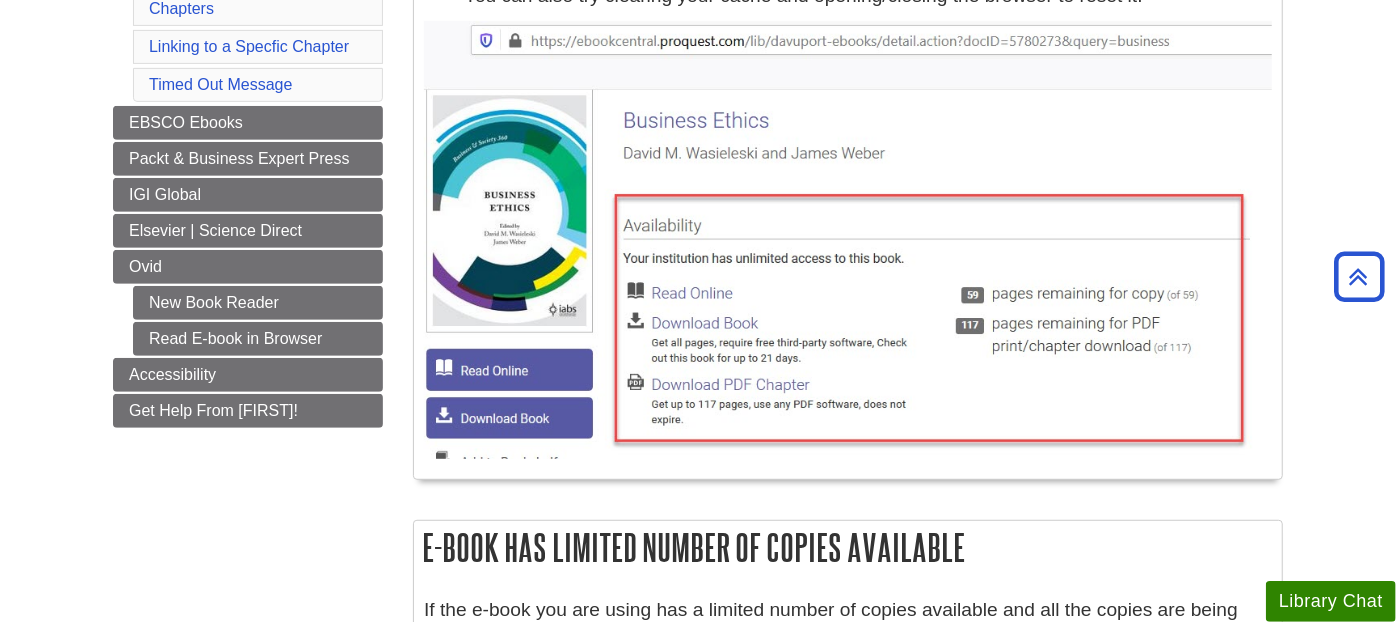 scroll, scrollTop: 111, scrollLeft: 0, axis: vertical 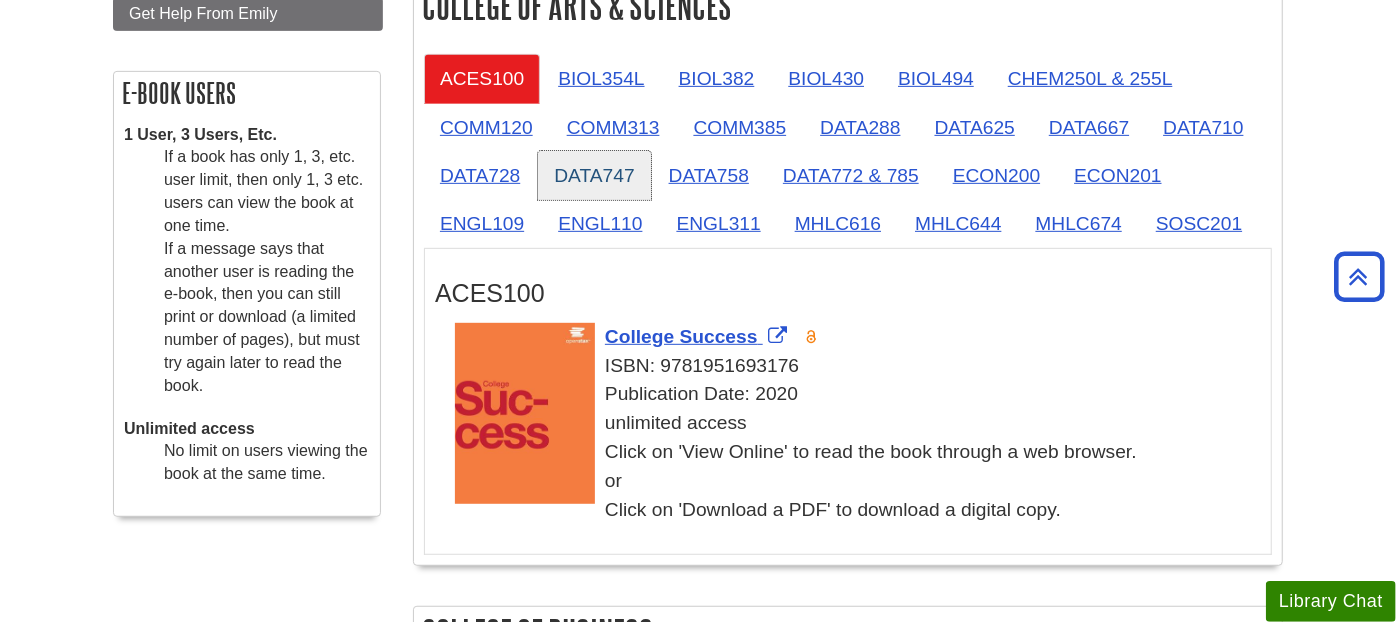 click on "DATA747" at bounding box center [594, 175] 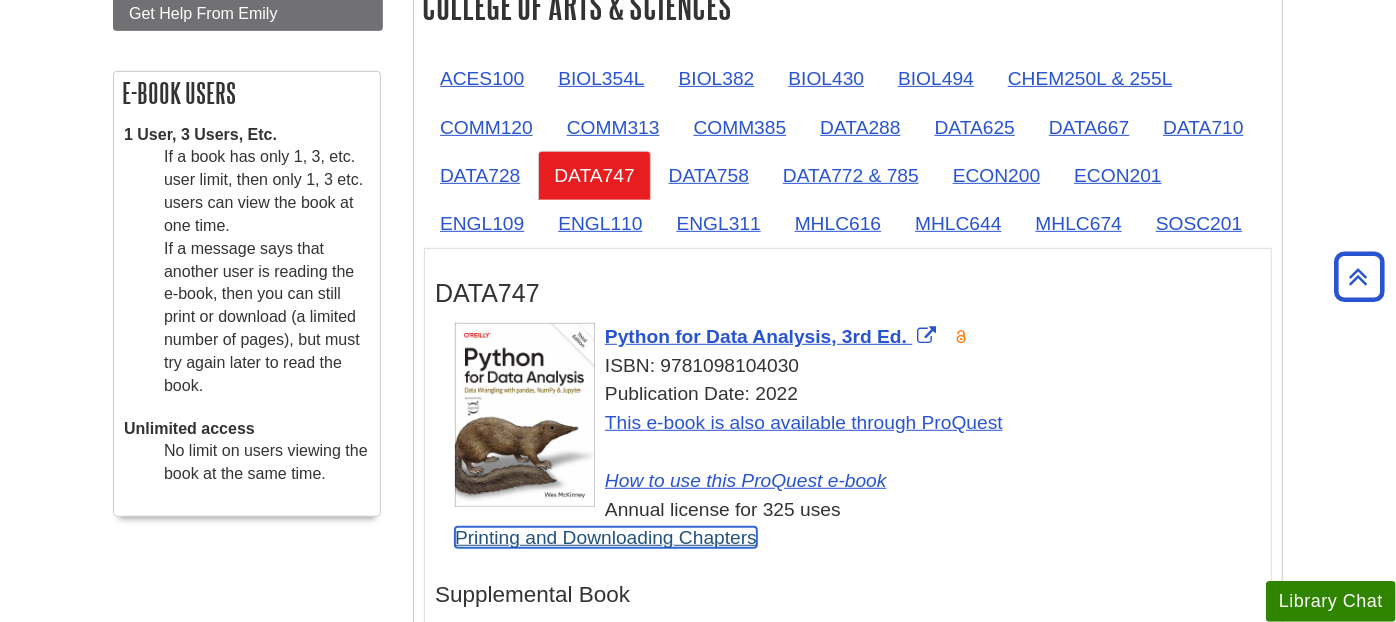 click on "Printing and Downloading Chapters" at bounding box center [606, 537] 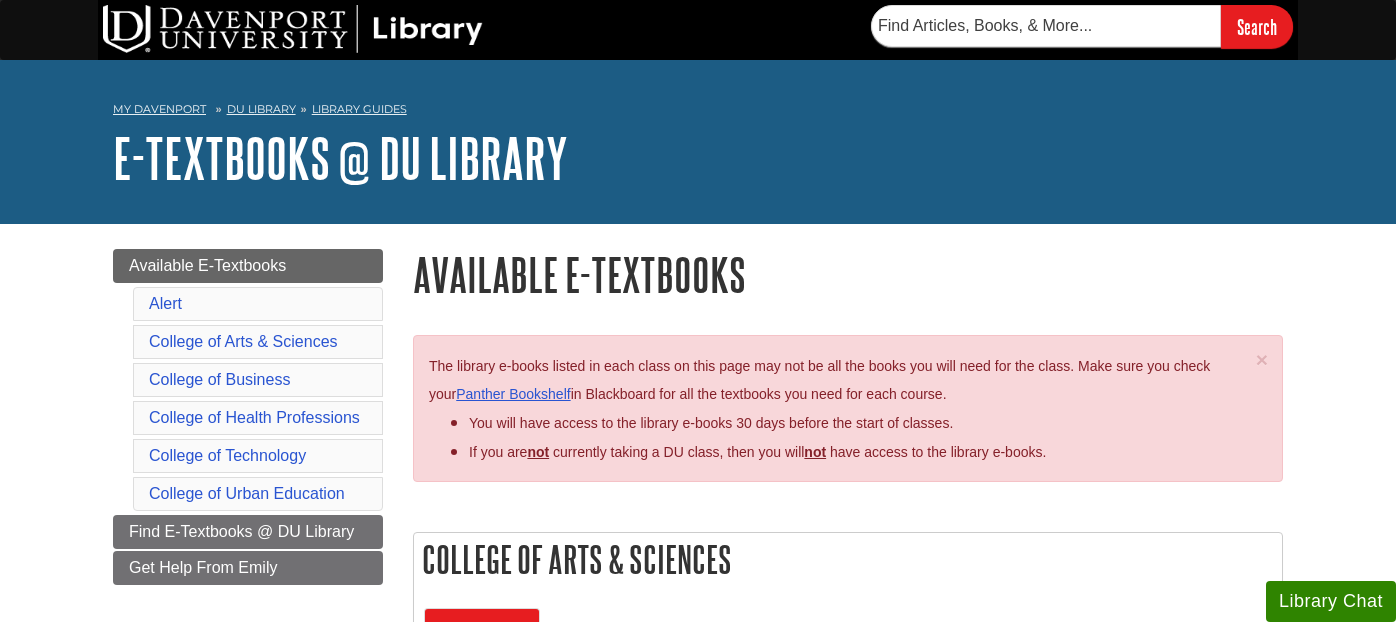 scroll, scrollTop: 554, scrollLeft: 0, axis: vertical 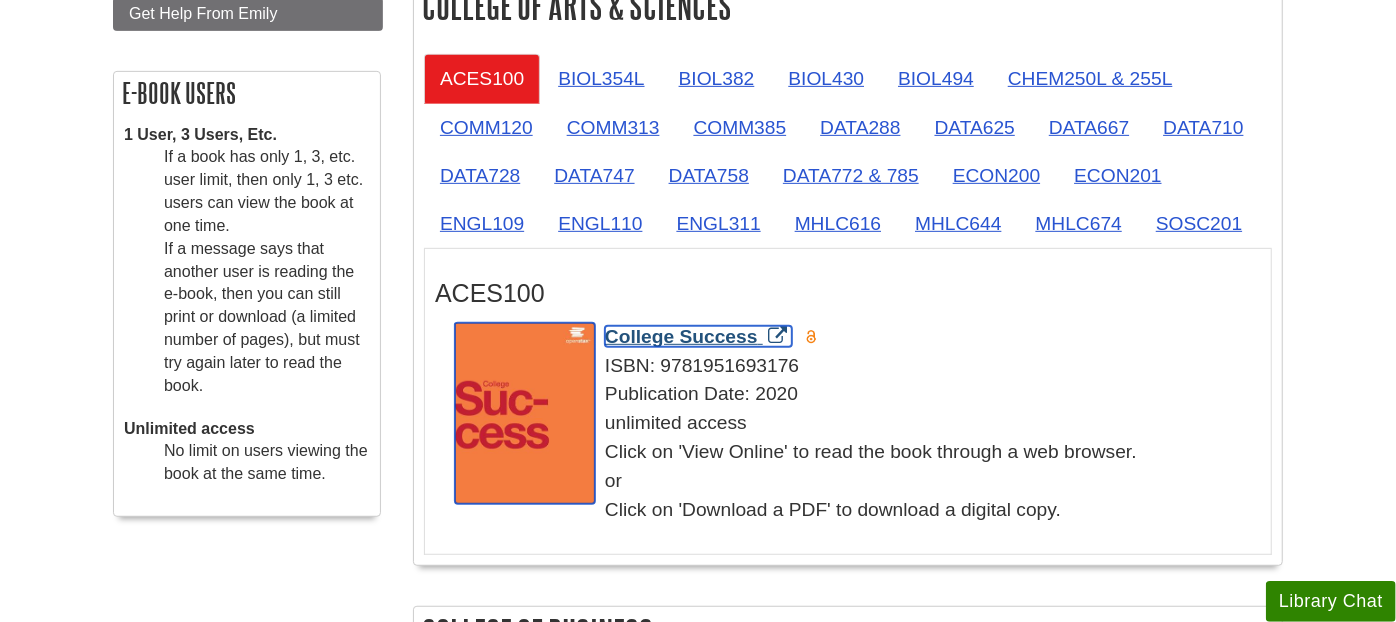 click on "College Success" at bounding box center [681, 336] 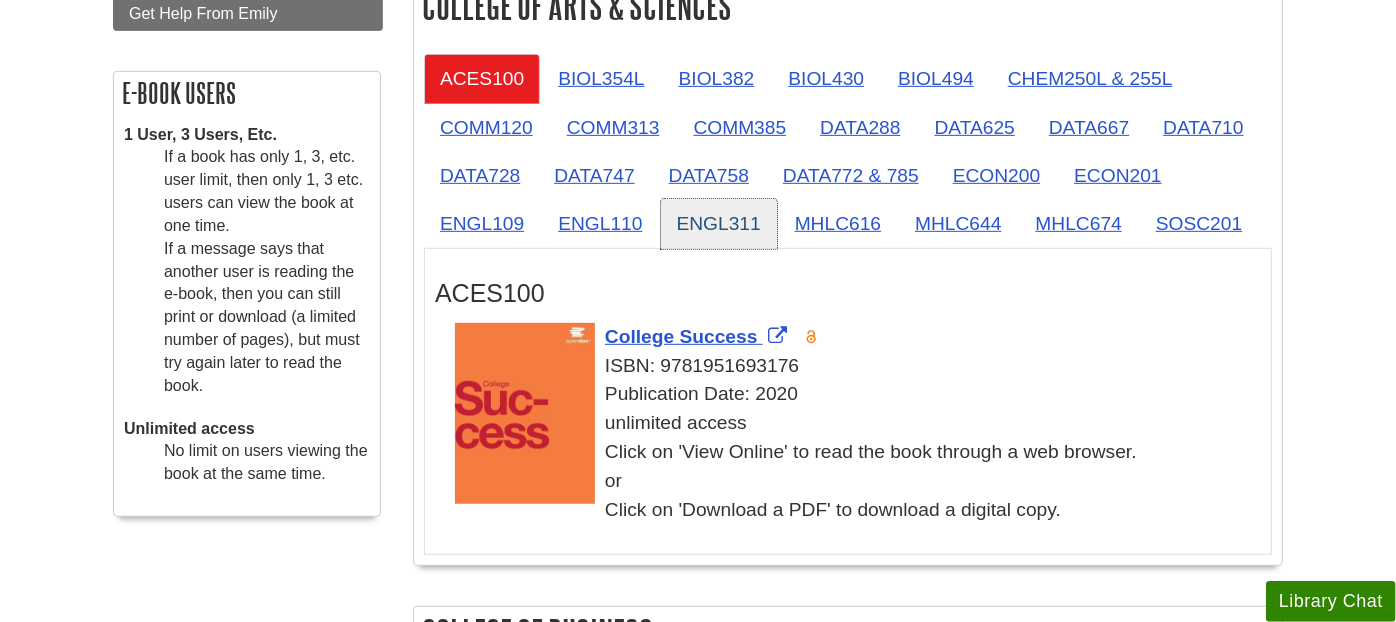 click on "ENGL311" at bounding box center (719, 223) 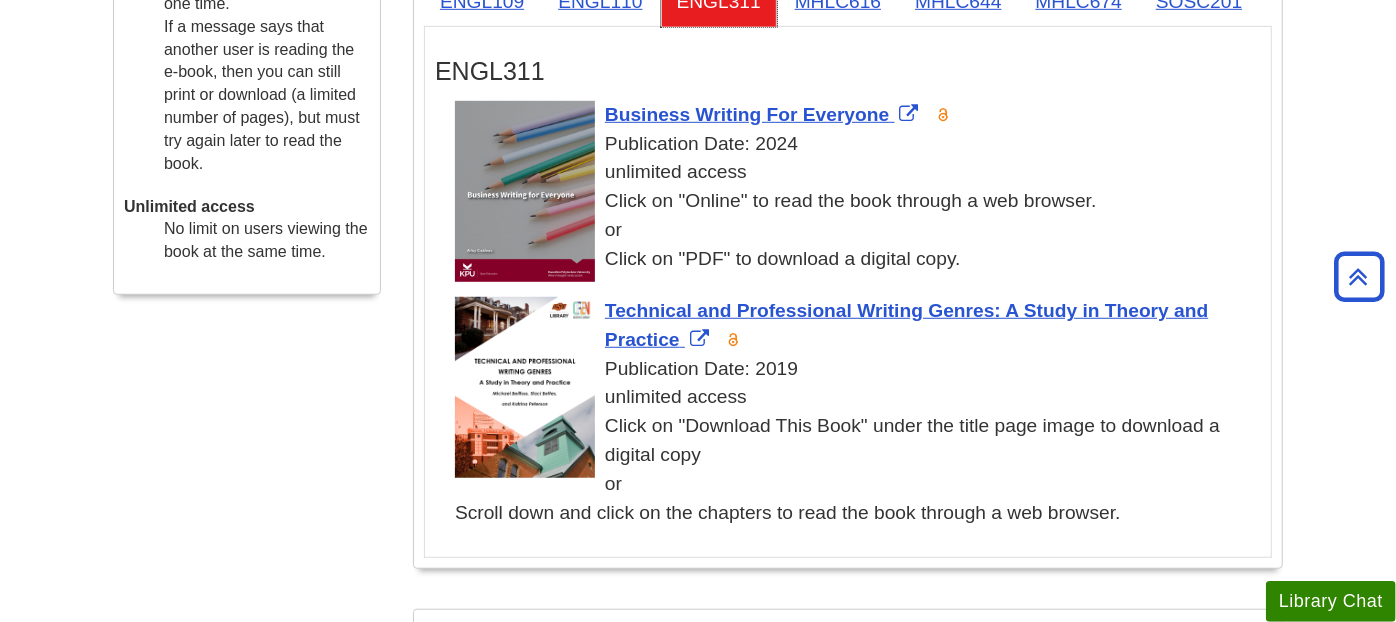 scroll, scrollTop: 665, scrollLeft: 0, axis: vertical 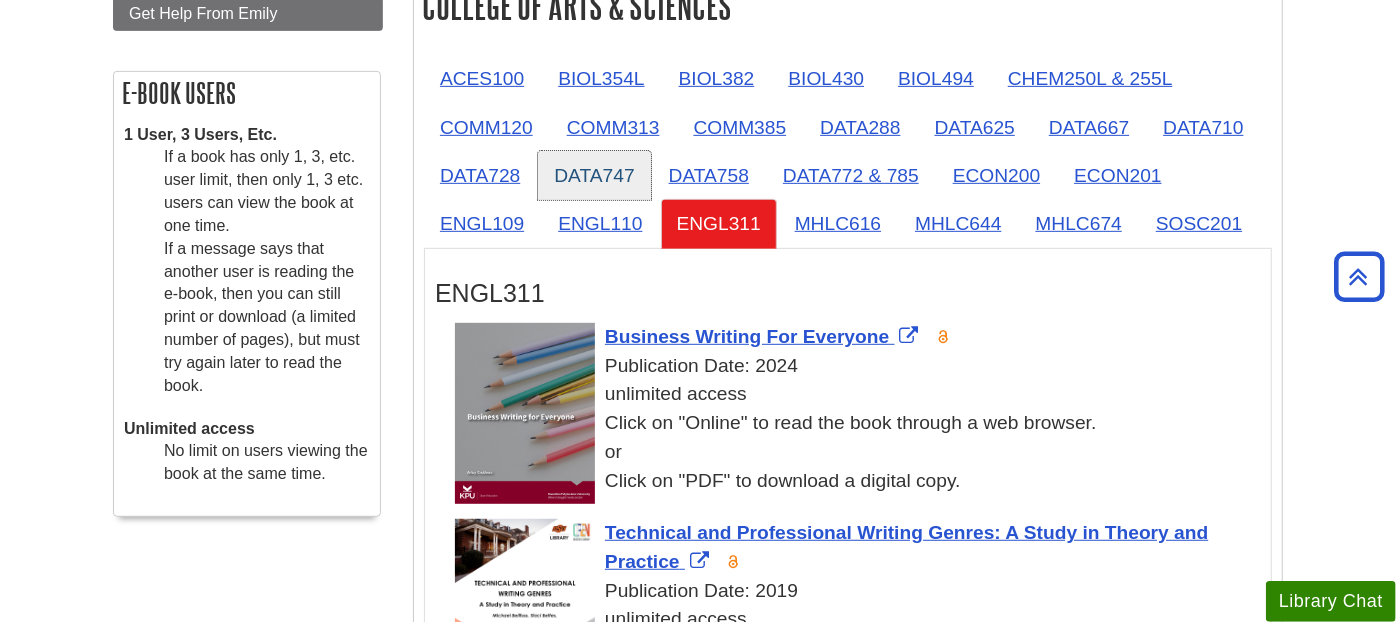 click on "DATA747" at bounding box center [594, 175] 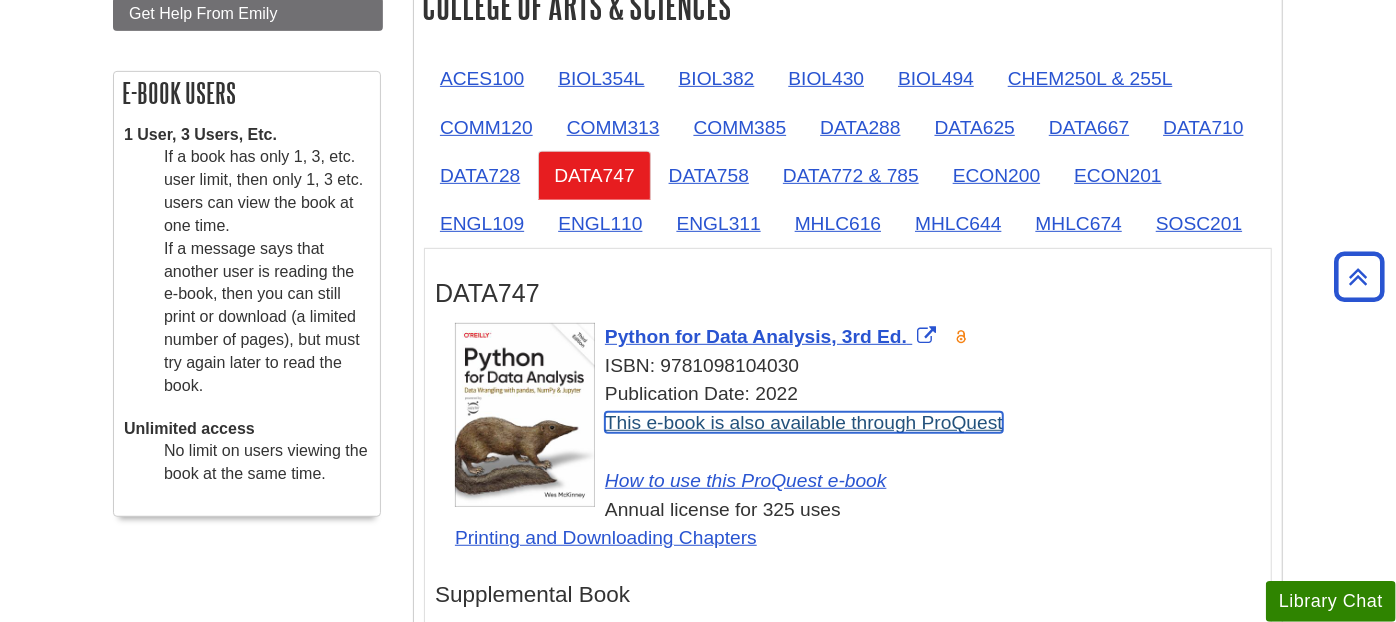click on "This e-book is also available through ProQuest" at bounding box center (804, 422) 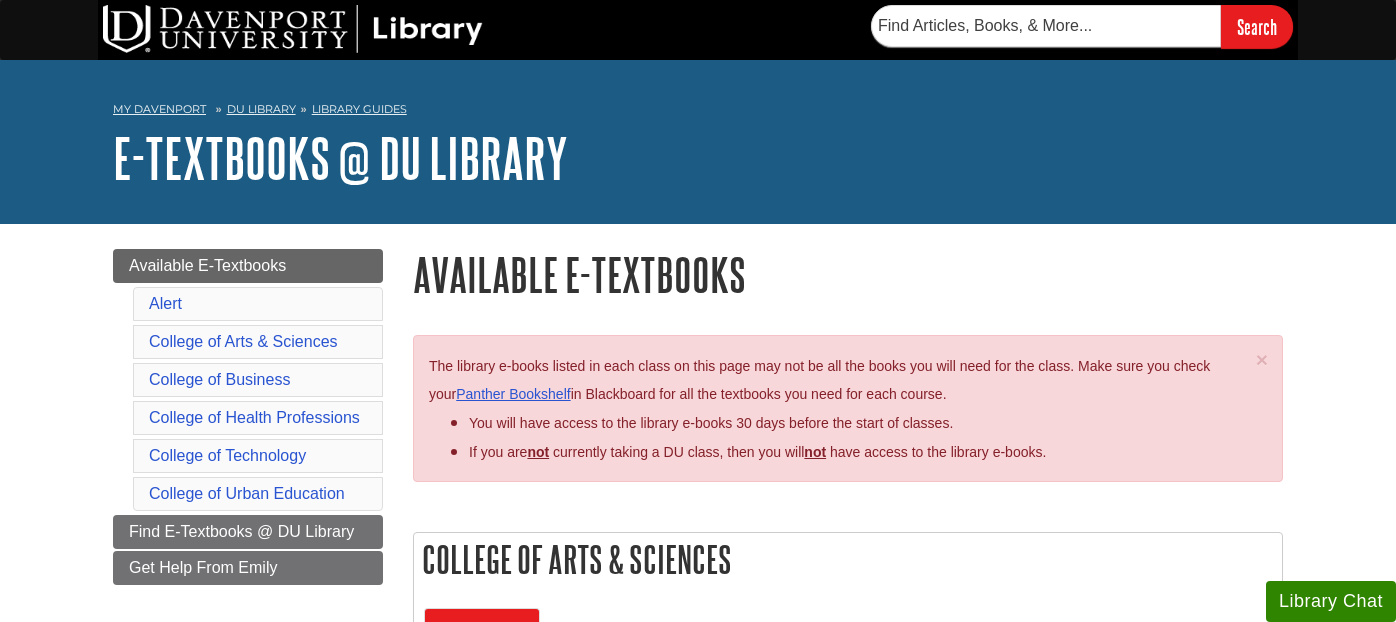 scroll, scrollTop: 554, scrollLeft: 0, axis: vertical 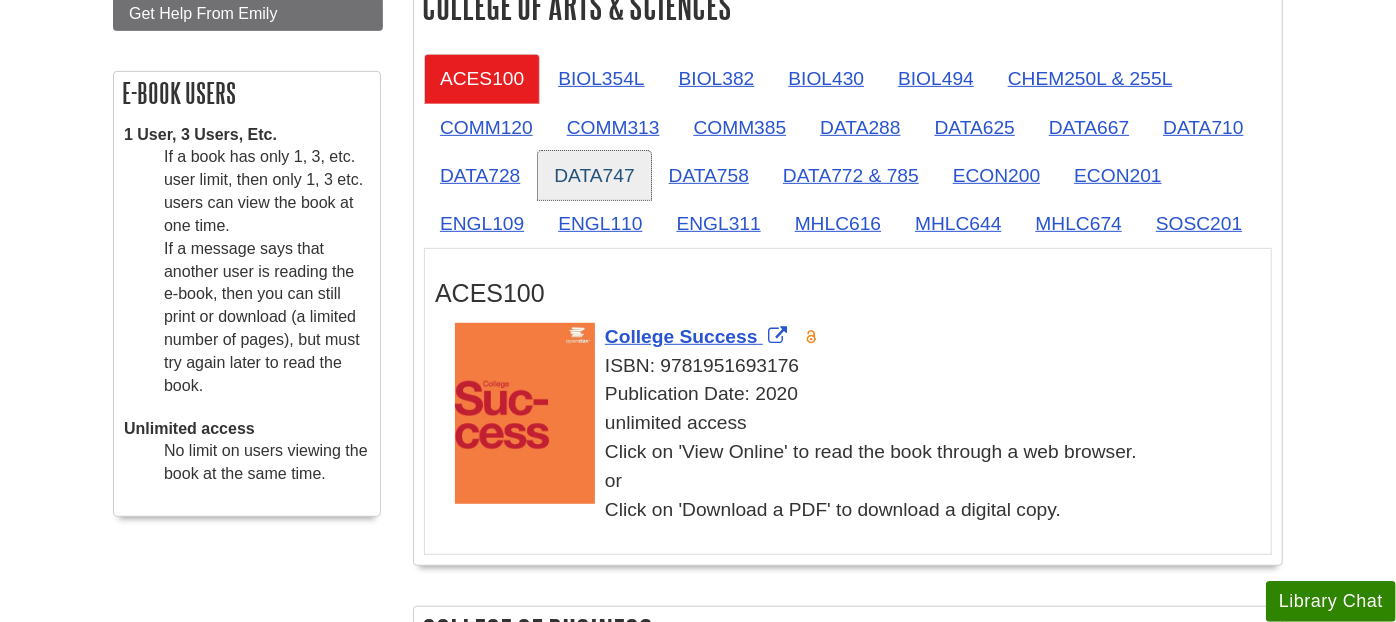 click on "DATA747" at bounding box center (594, 175) 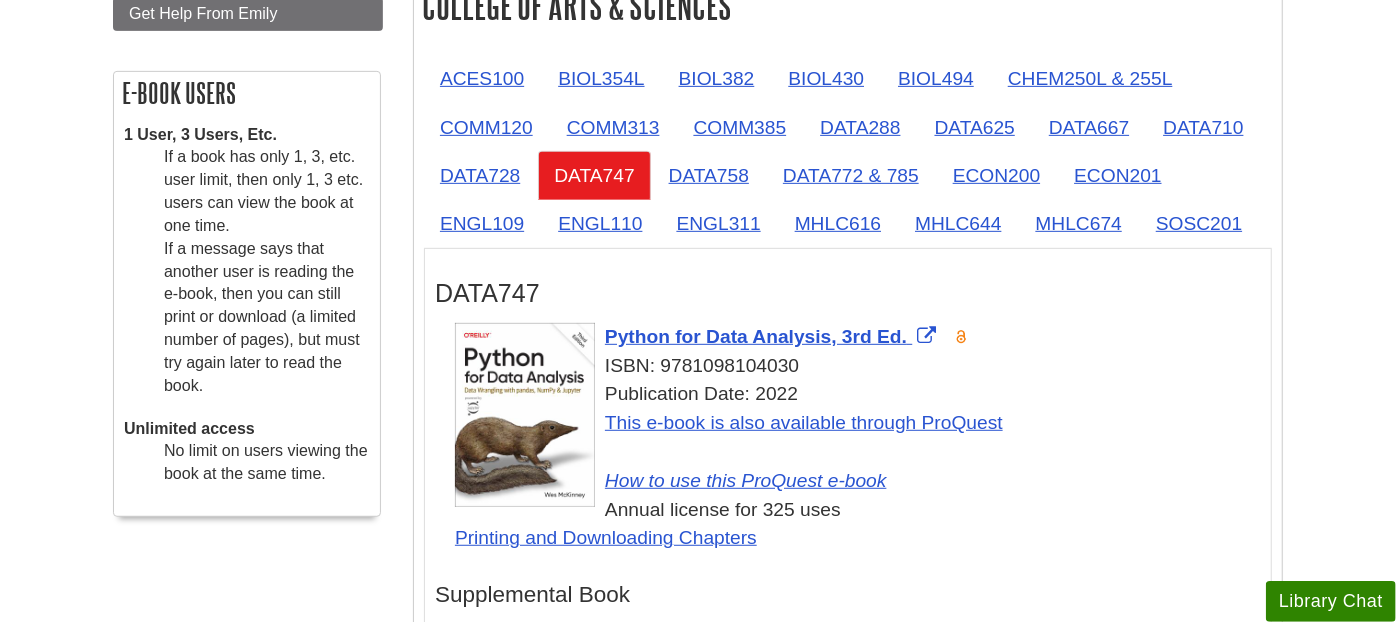 click on "Menu
Available E-Textbooks
Alert College of Arts & Sciences College of Business College of Health Professions College of Technology College of  Urban Education
Find E-Textbooks @ DU Library
Get Help From Emily
E-book Users
1 User, 3 Users, Etc.
If a book has only 1, 3, etc. user limit, then only 1, 3 etc. users can view the book at one time.
Unlimited access
No limit on users viewing the book at the same time." at bounding box center [698, 1693] 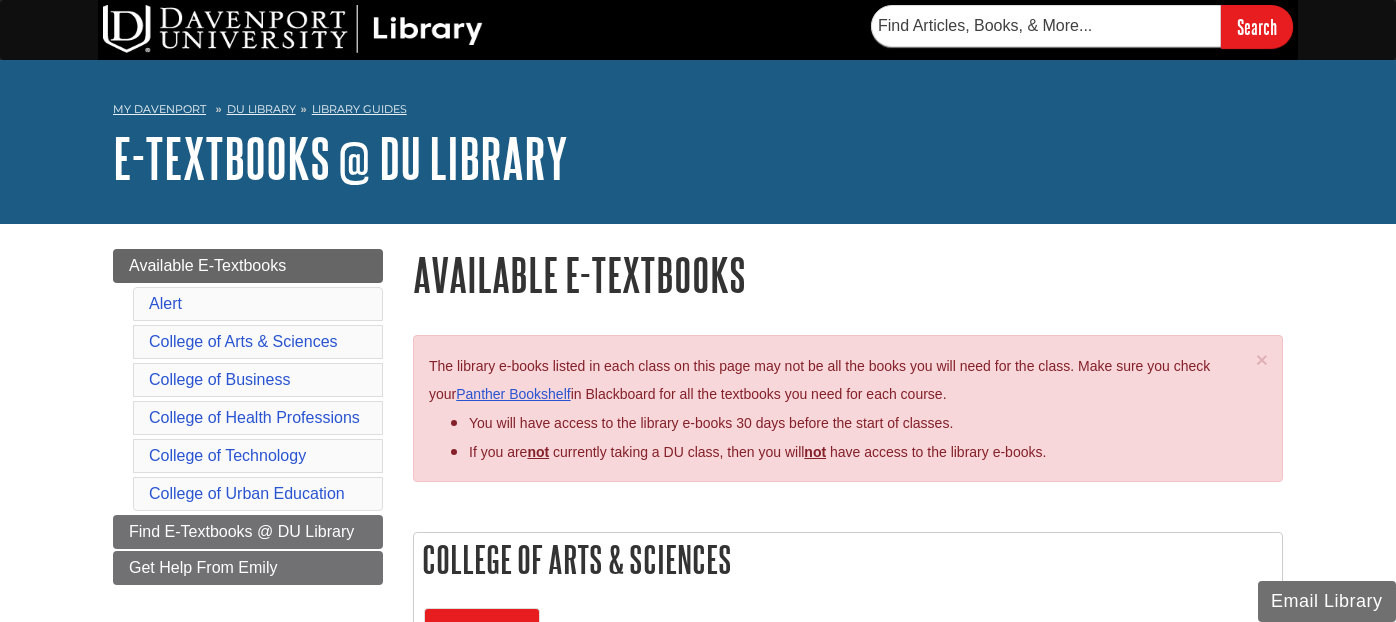 scroll, scrollTop: 554, scrollLeft: 0, axis: vertical 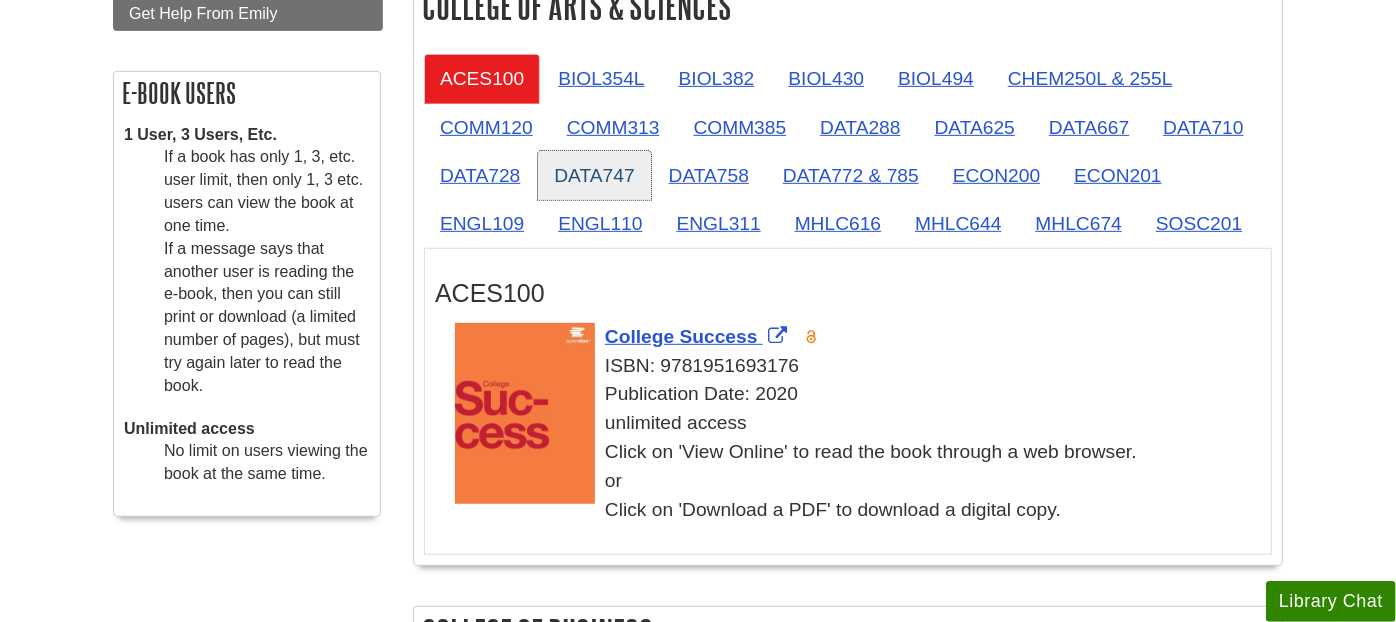 click on "DATA747" at bounding box center [594, 175] 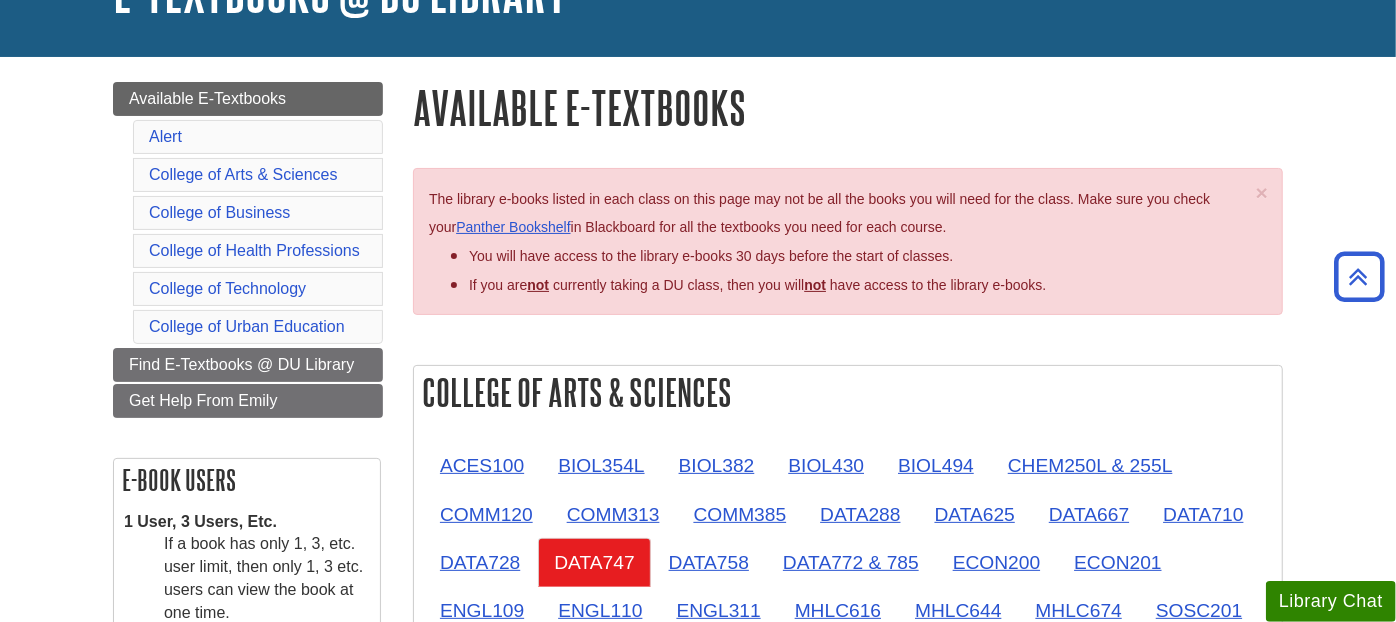 scroll, scrollTop: 0, scrollLeft: 0, axis: both 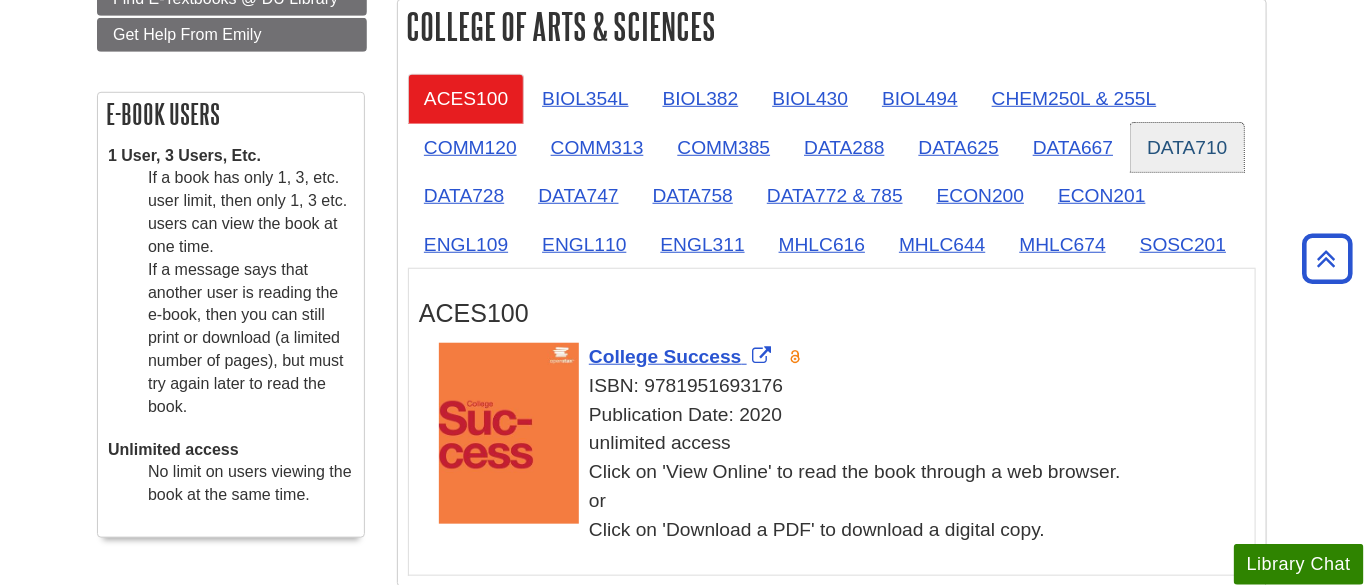click on "DATA710" at bounding box center [1187, 147] 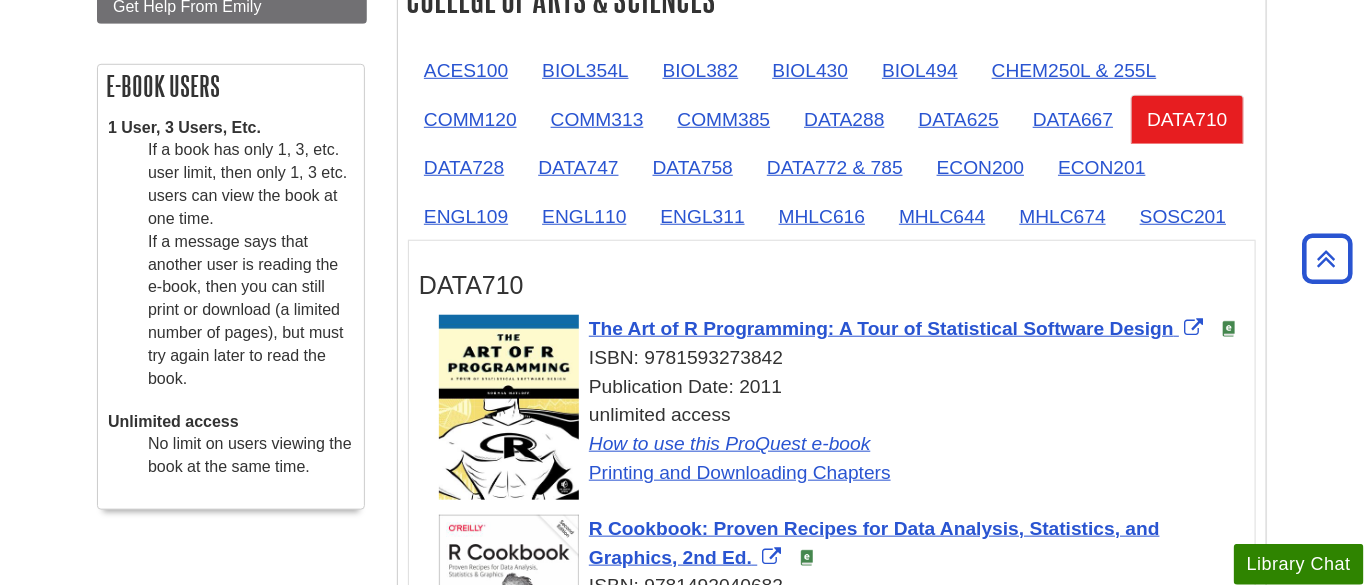 scroll, scrollTop: 422, scrollLeft: 0, axis: vertical 